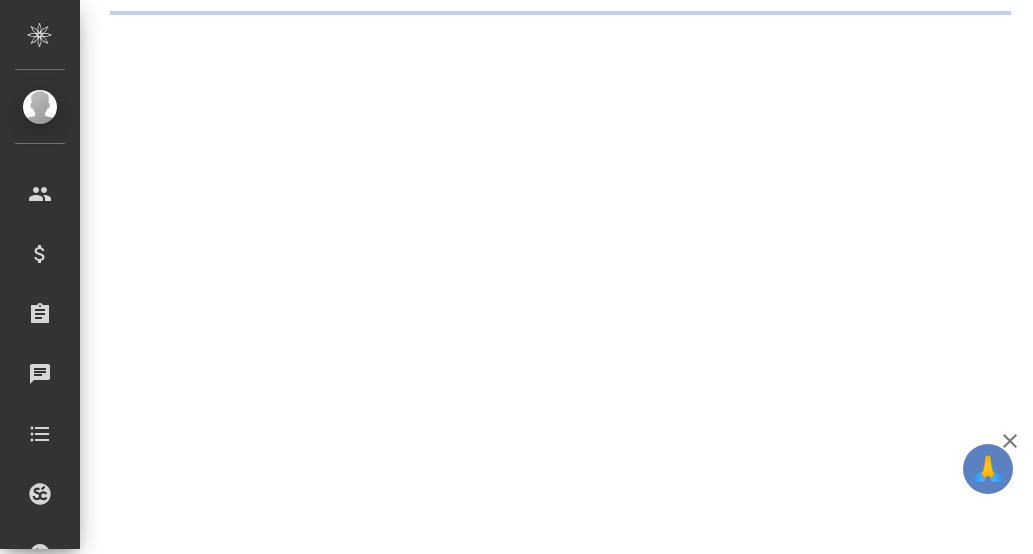 scroll, scrollTop: 0, scrollLeft: 0, axis: both 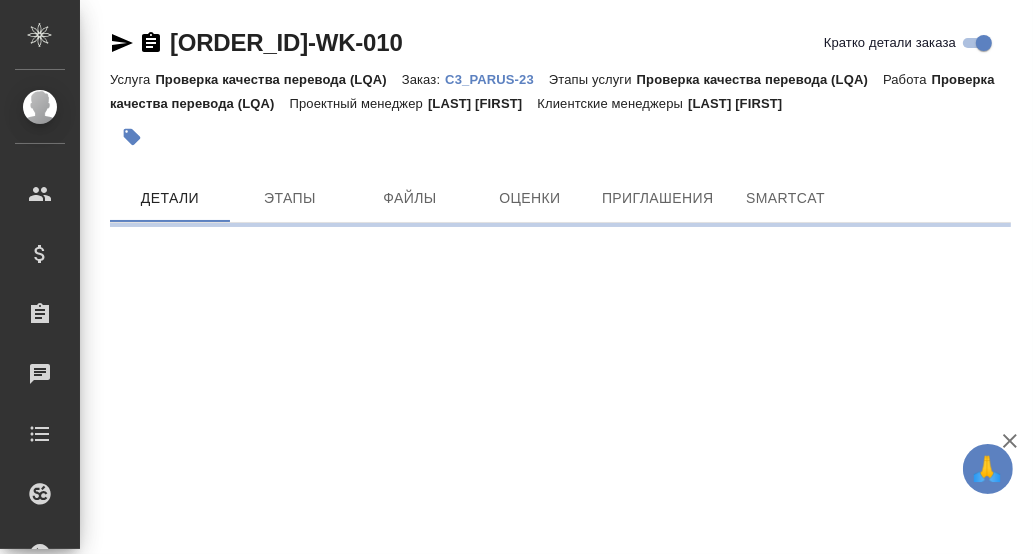 click on "C3_PARUS-23" at bounding box center (497, 79) 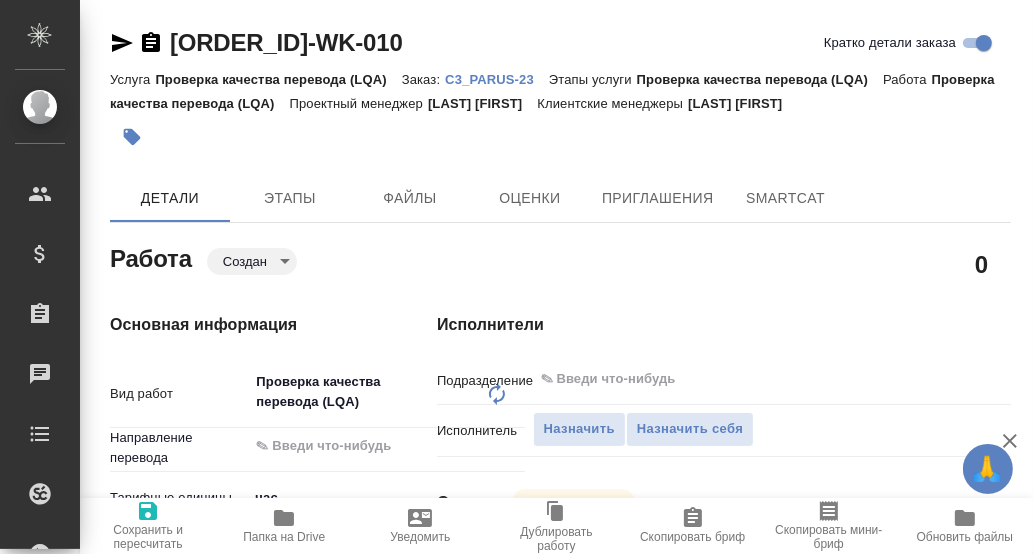 type on "x" 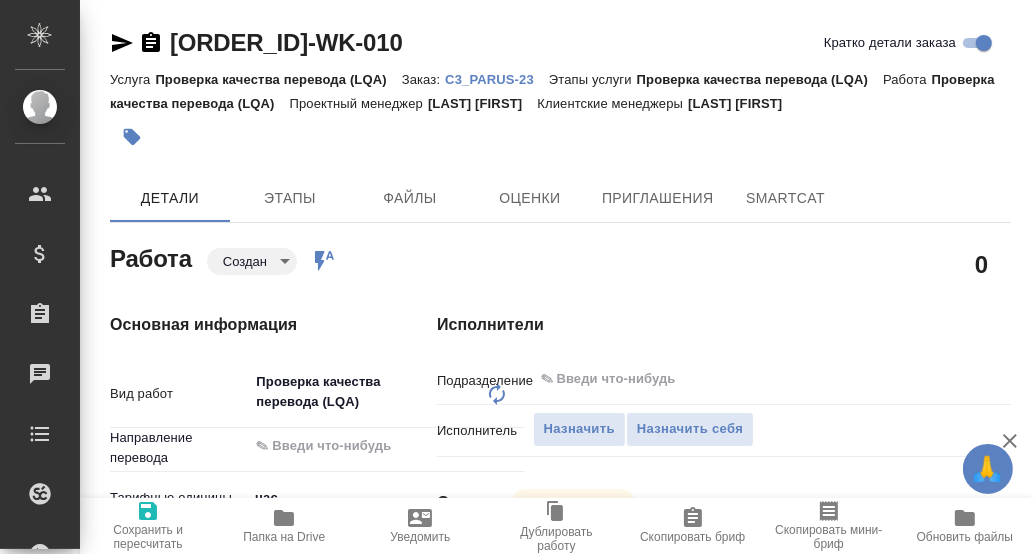 type on "x" 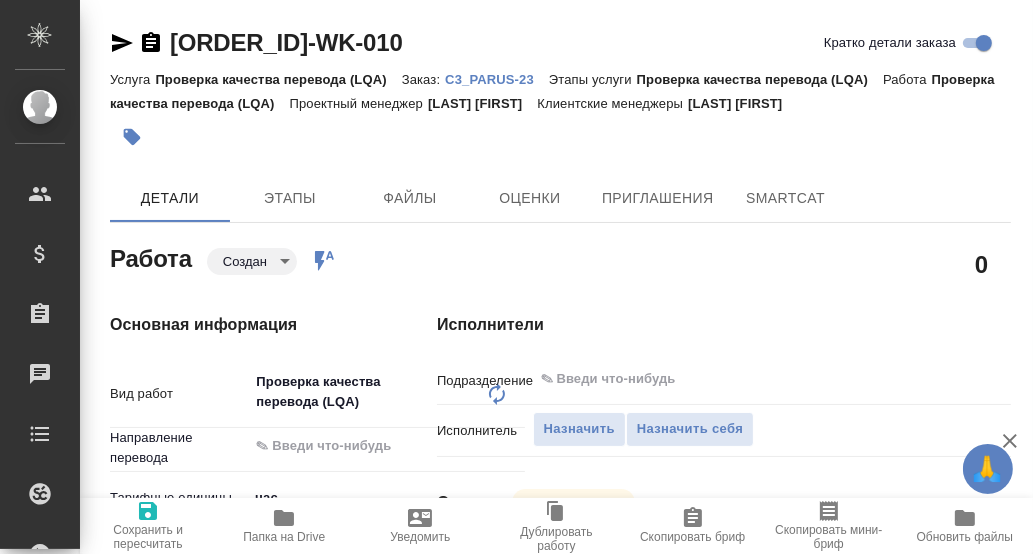 type on "x" 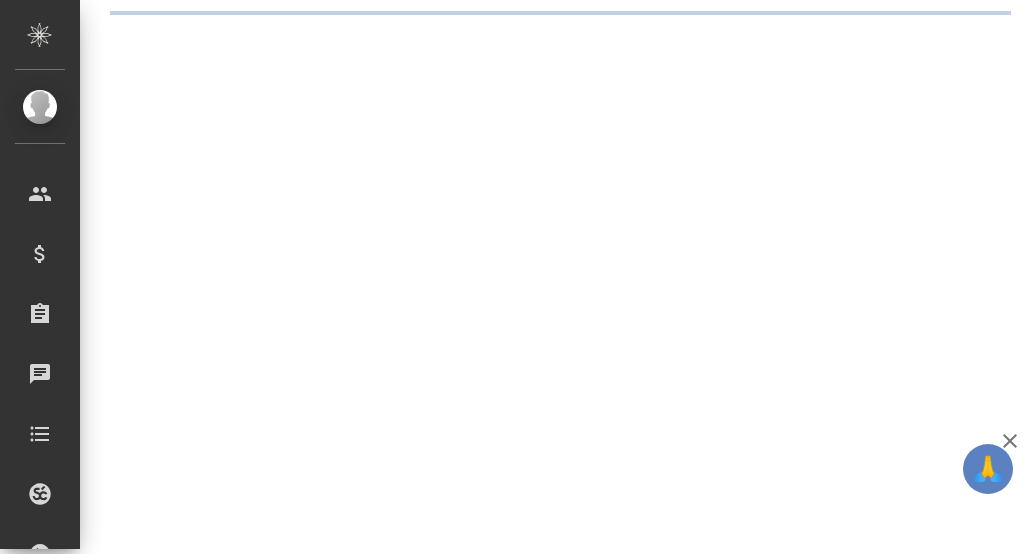 scroll, scrollTop: 0, scrollLeft: 0, axis: both 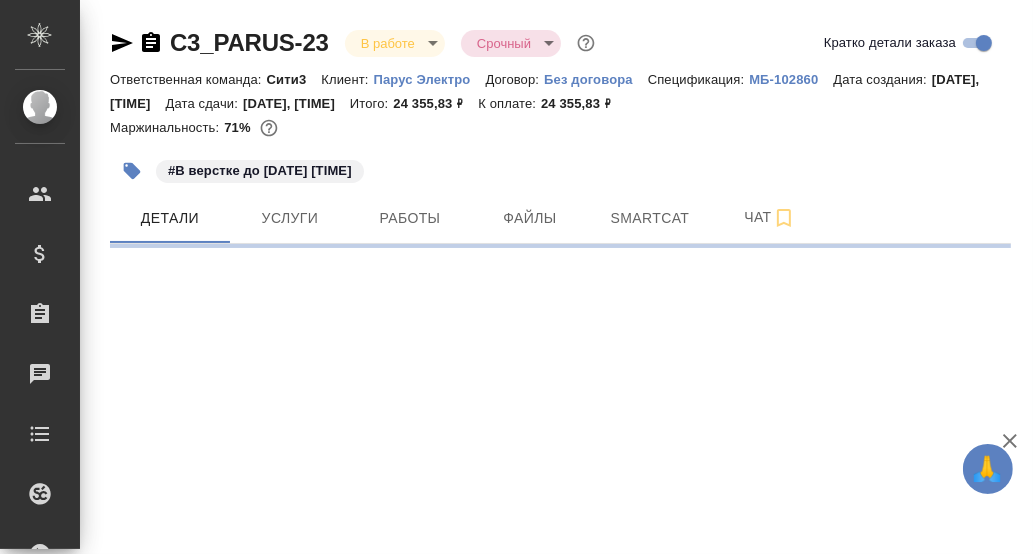 select on "RU" 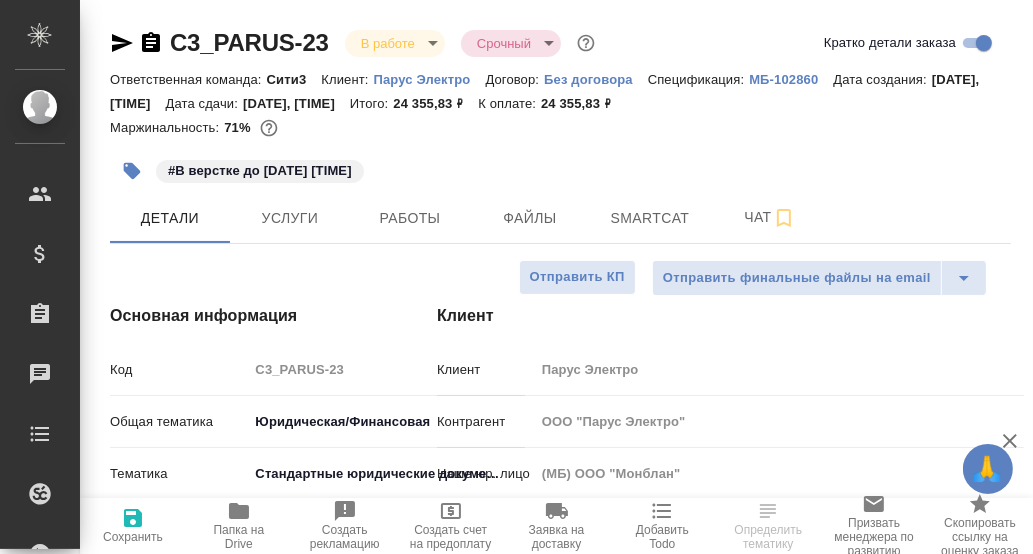 type on "x" 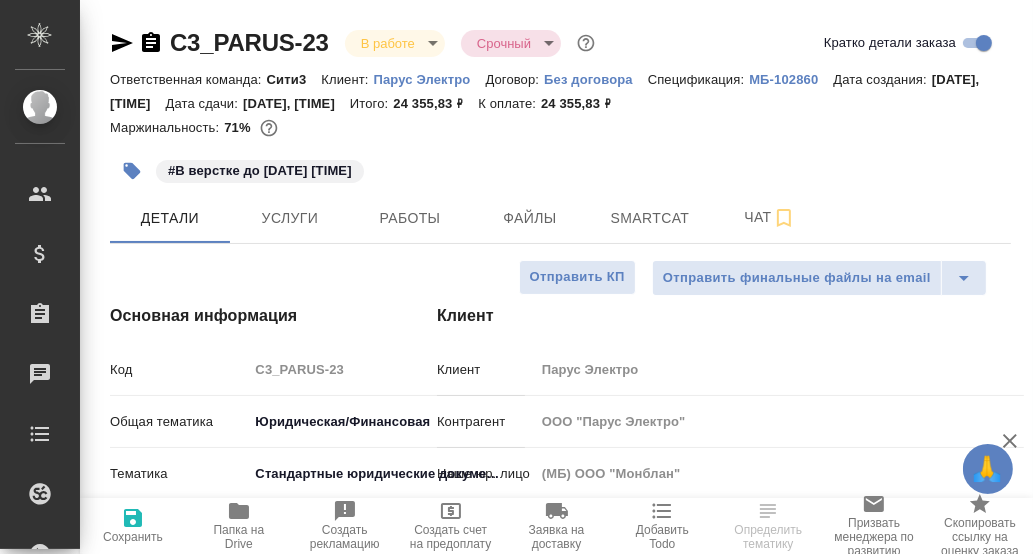 type on "x" 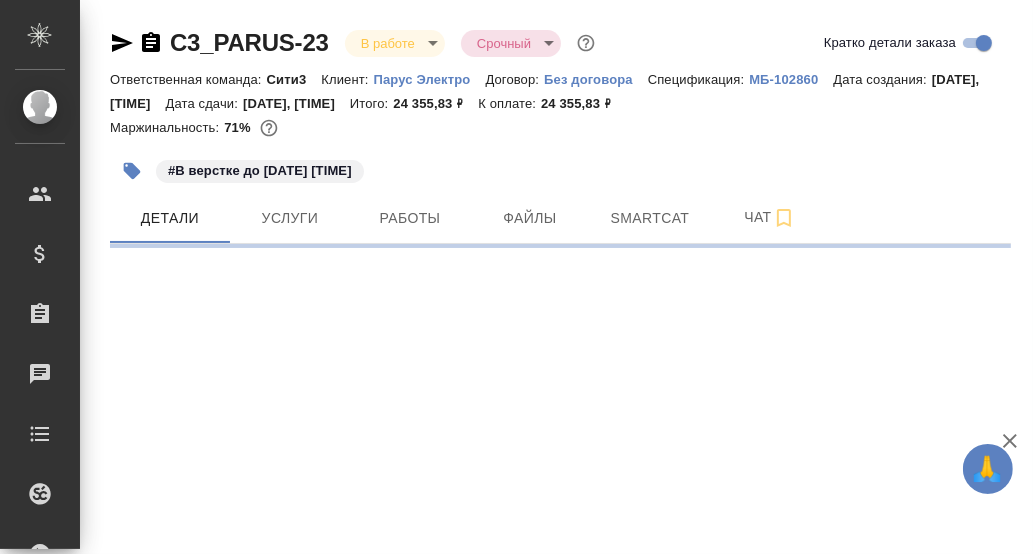 select on "RU" 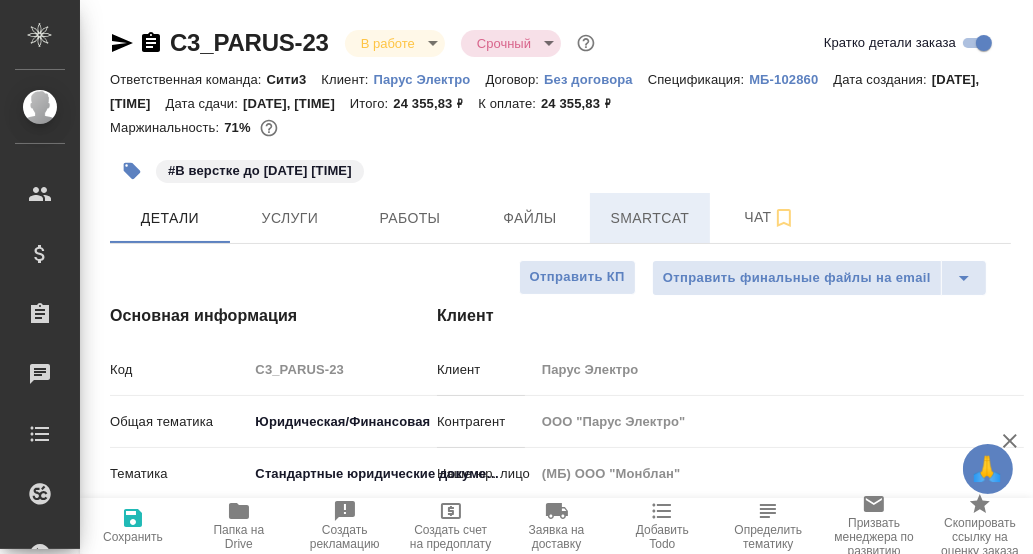 type on "x" 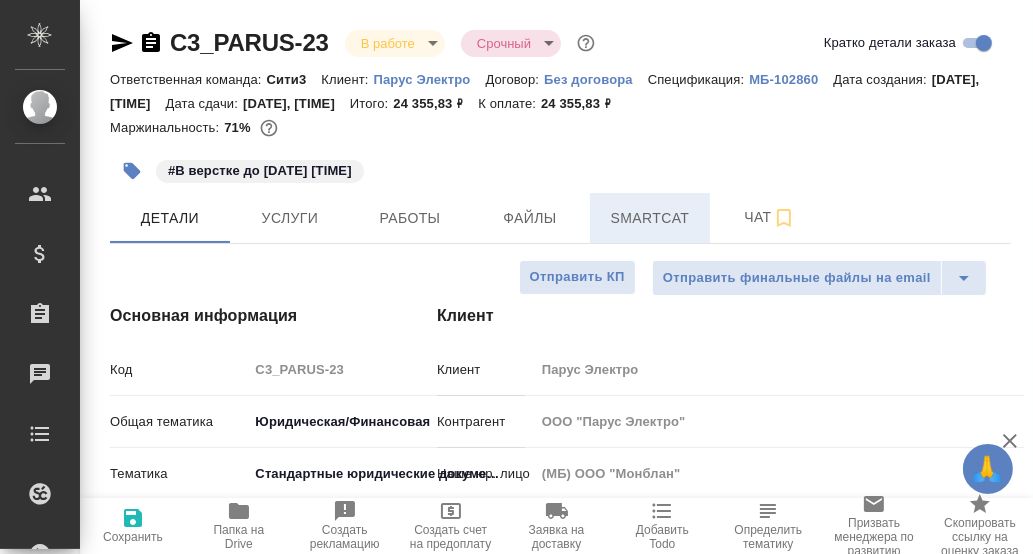 type on "x" 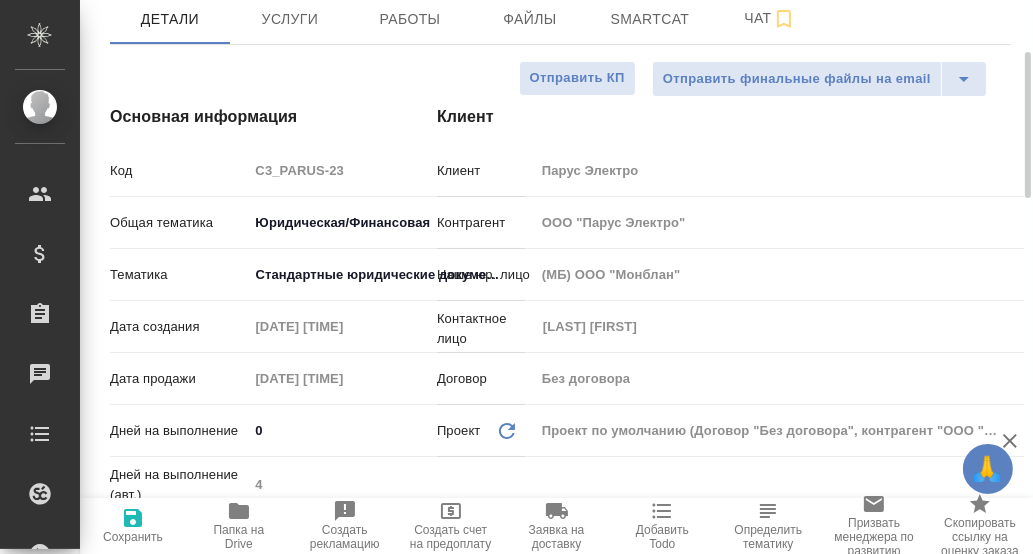 scroll, scrollTop: 0, scrollLeft: 0, axis: both 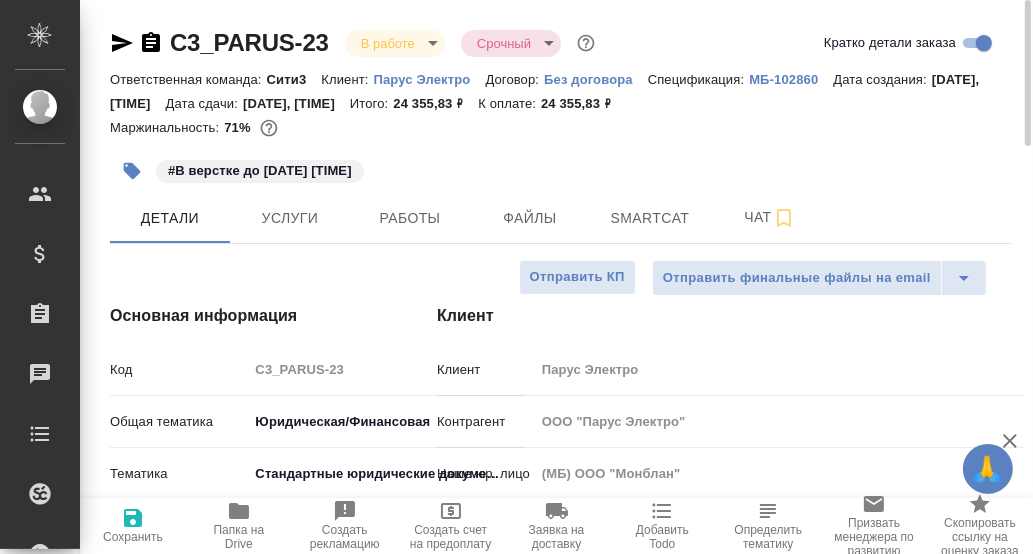 click 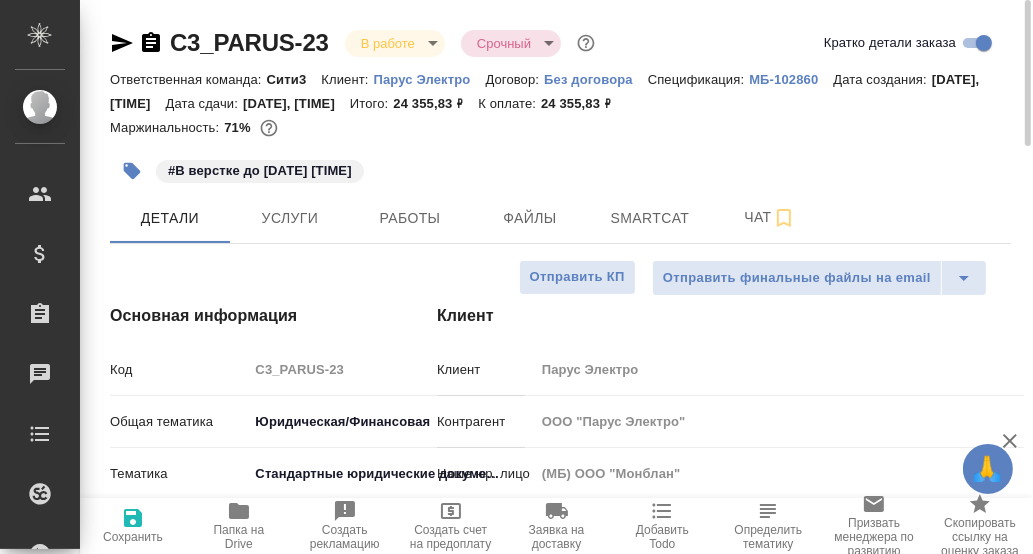 type on "x" 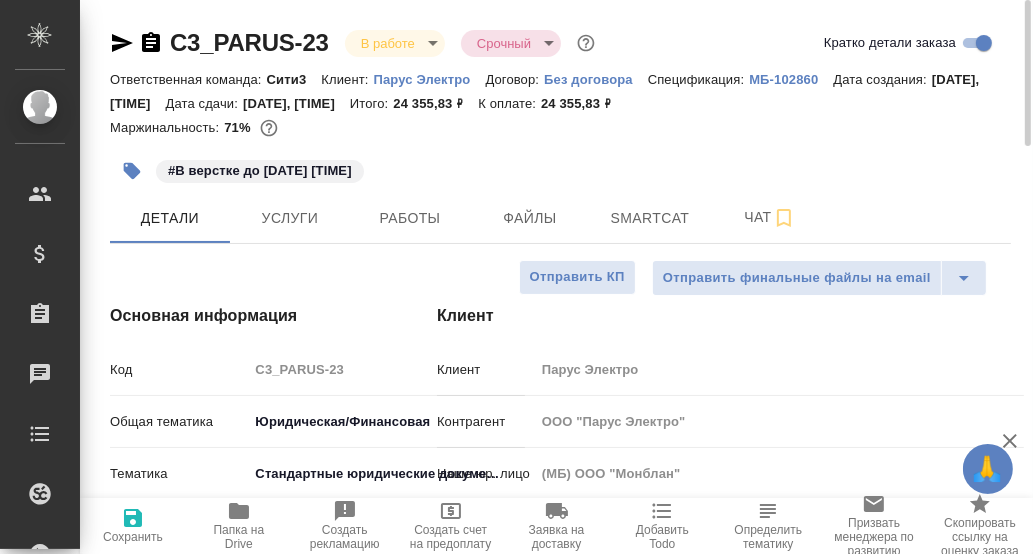 type on "x" 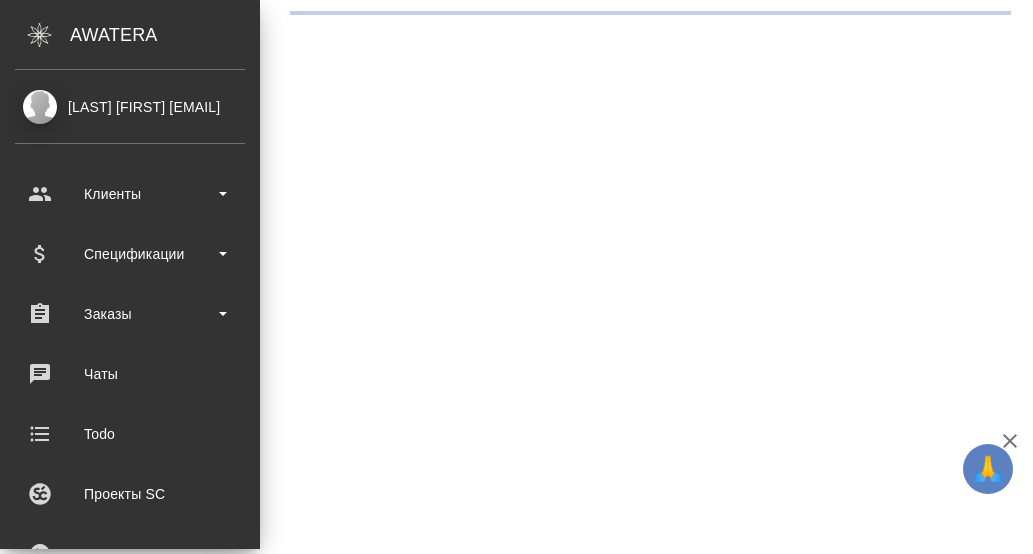 scroll, scrollTop: 0, scrollLeft: 0, axis: both 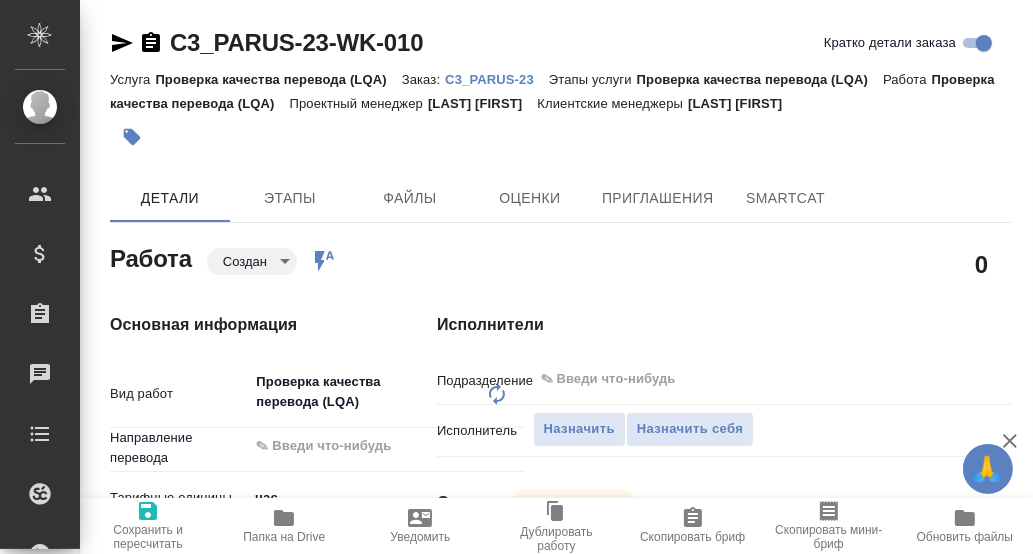 type on "x" 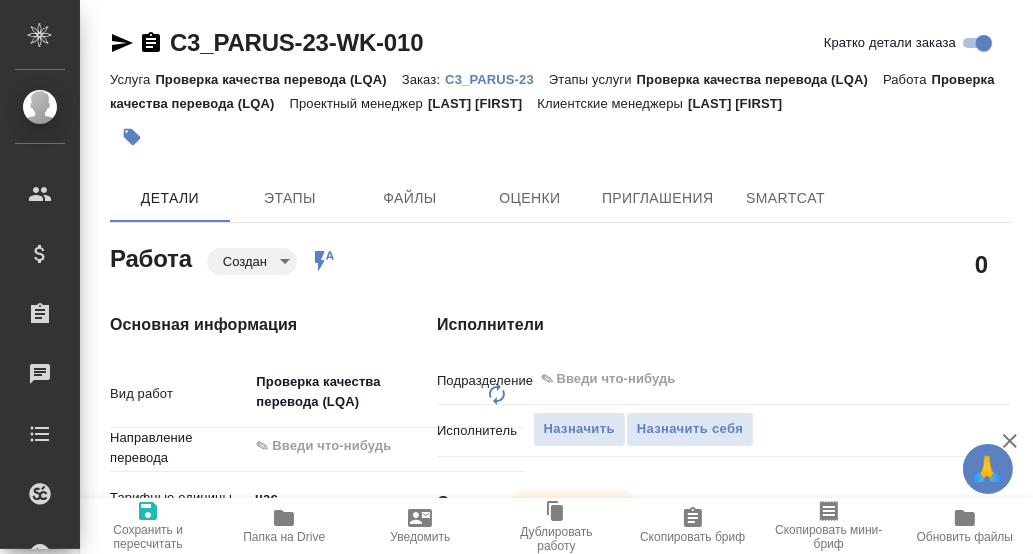 type on "x" 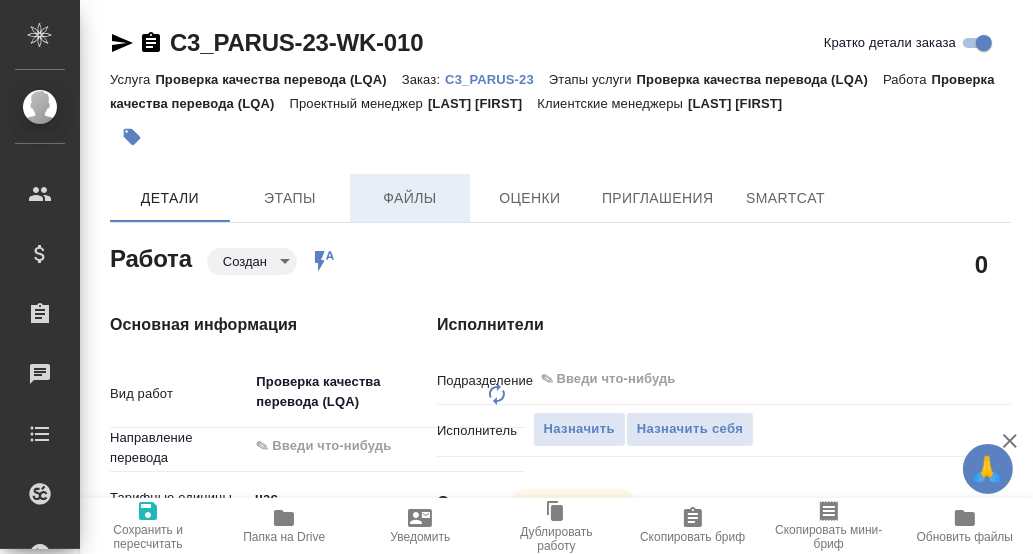 type on "x" 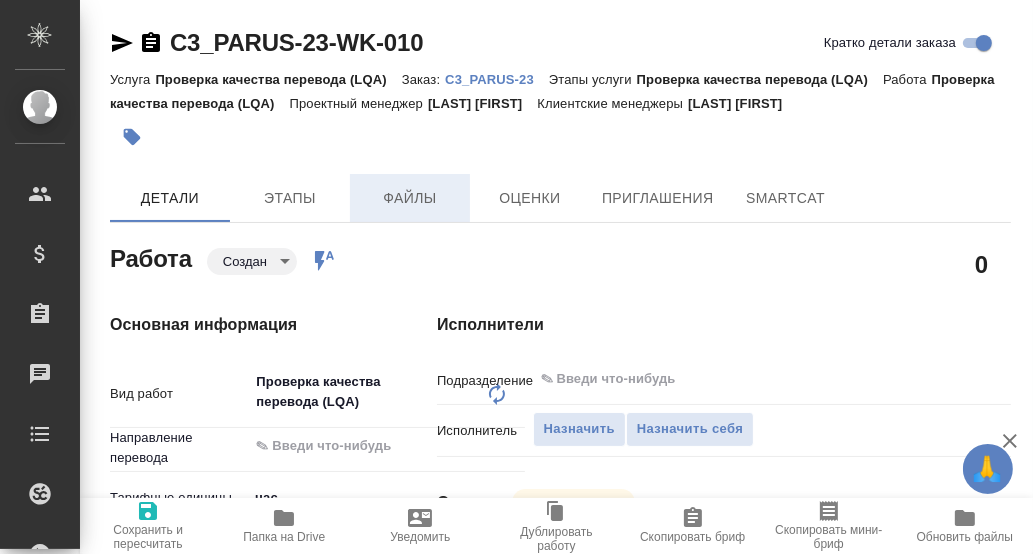 type on "x" 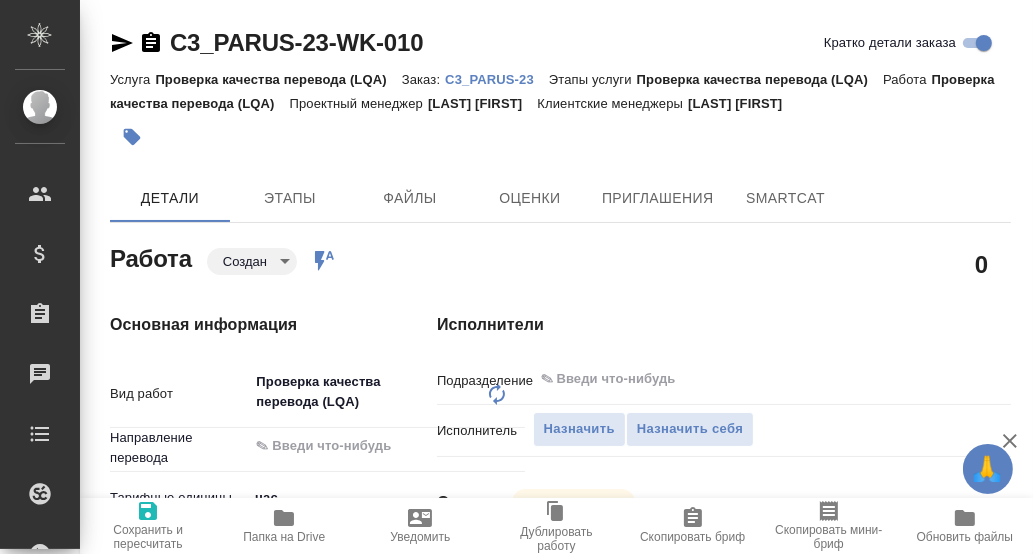 click on "C3_PARUS-23" at bounding box center (497, 79) 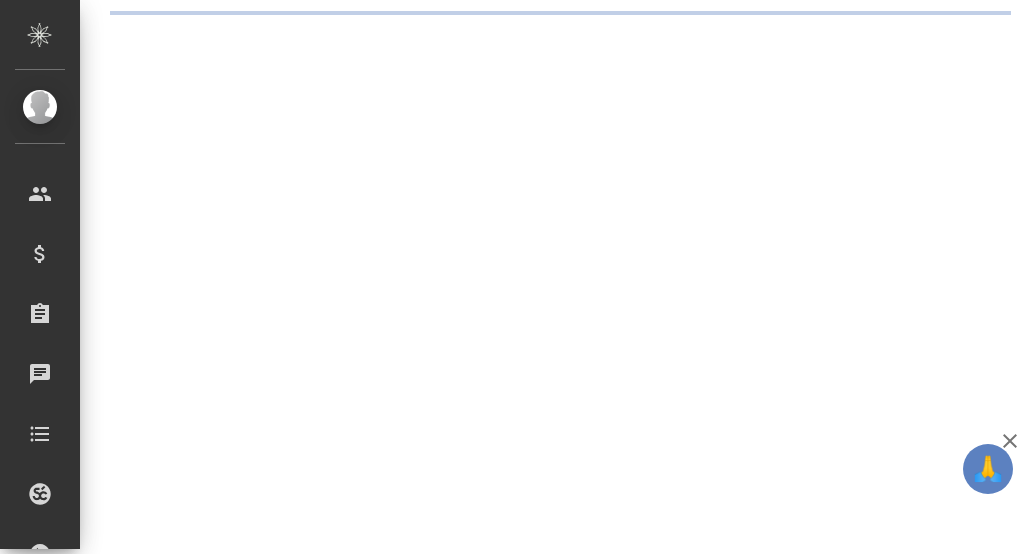 scroll, scrollTop: 0, scrollLeft: 0, axis: both 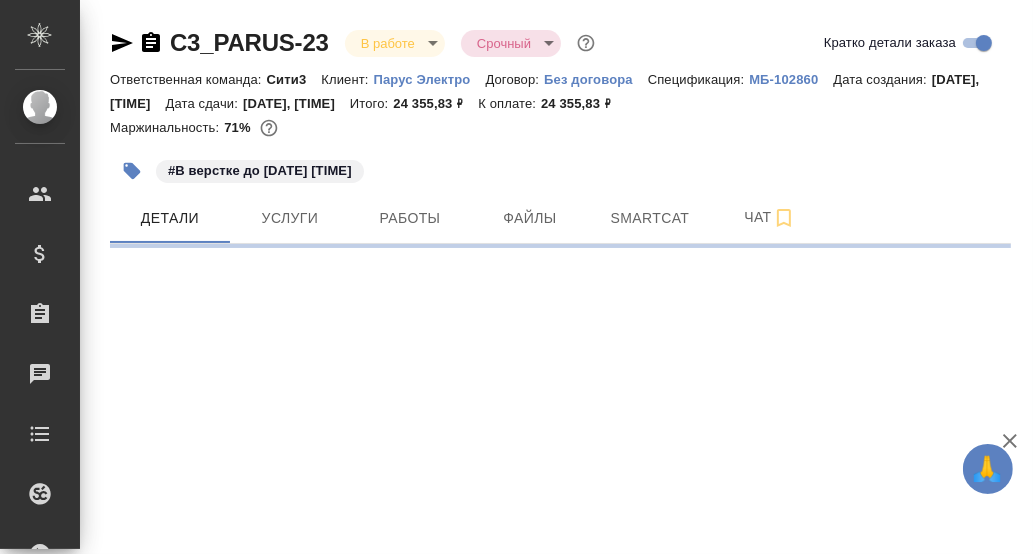 select on "RU" 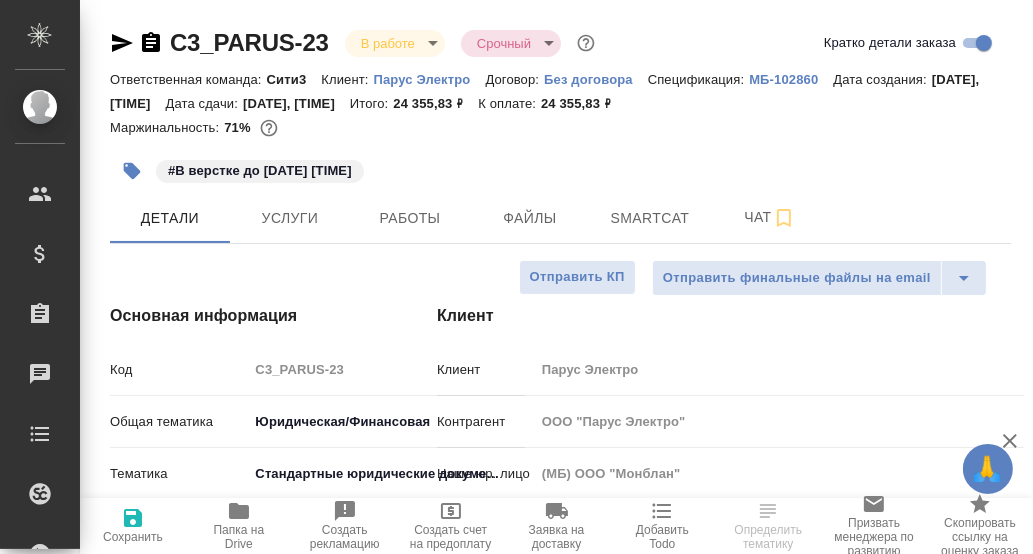 type on "x" 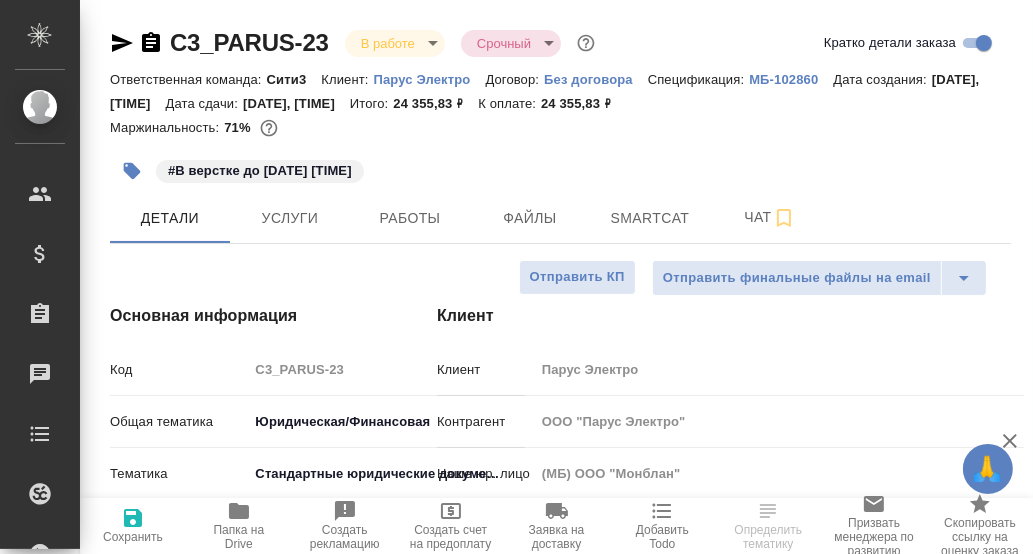 type on "x" 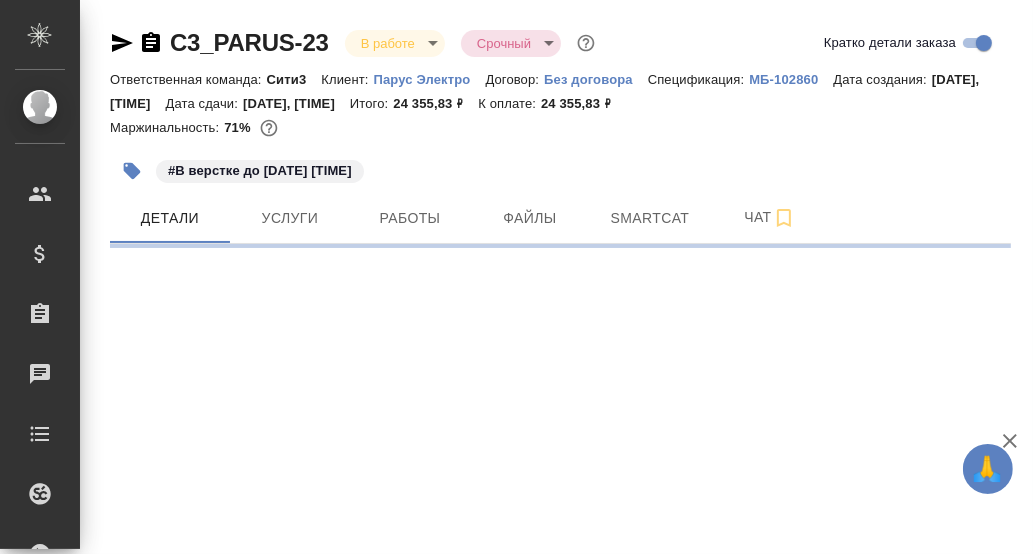 select on "RU" 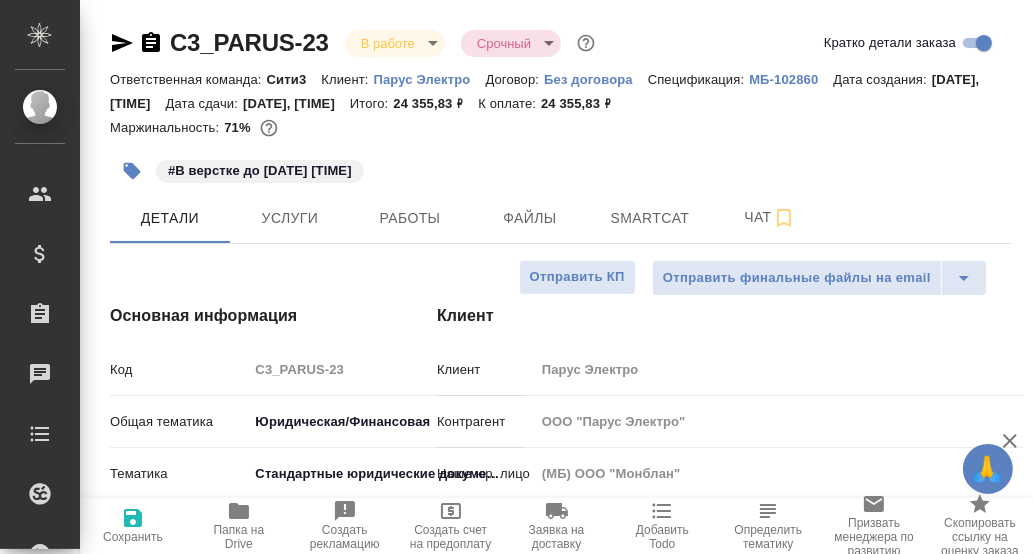 type on "x" 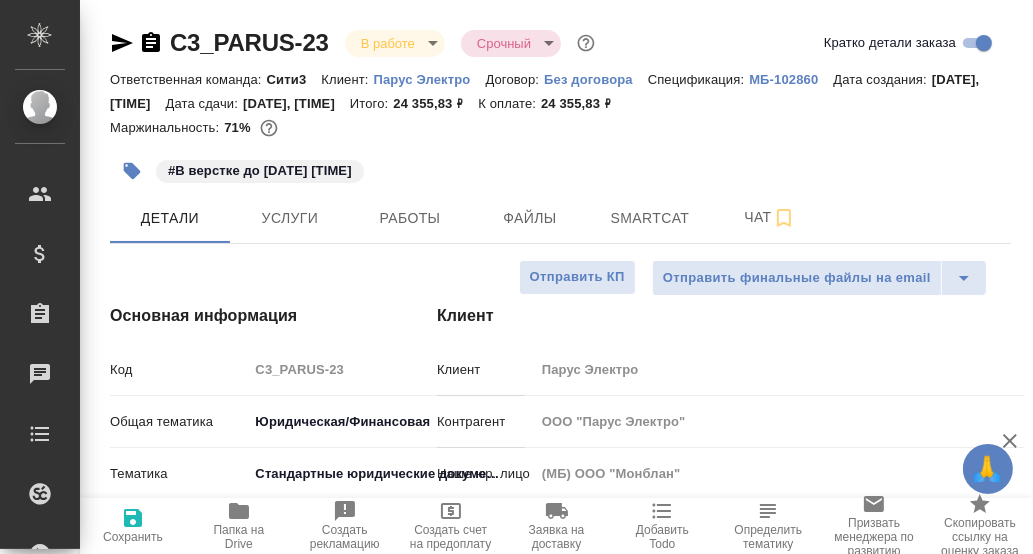 type on "x" 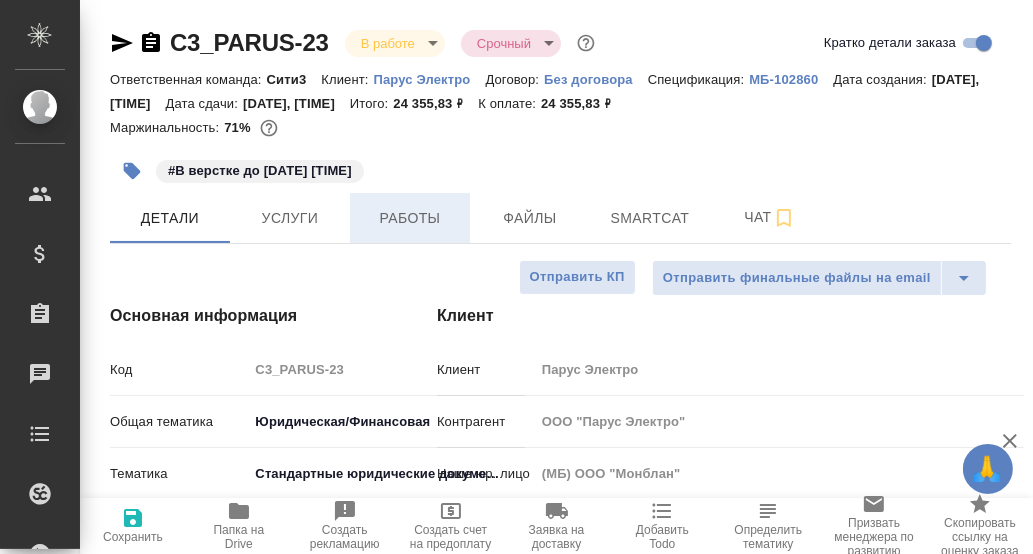 click on "Работы" at bounding box center [410, 218] 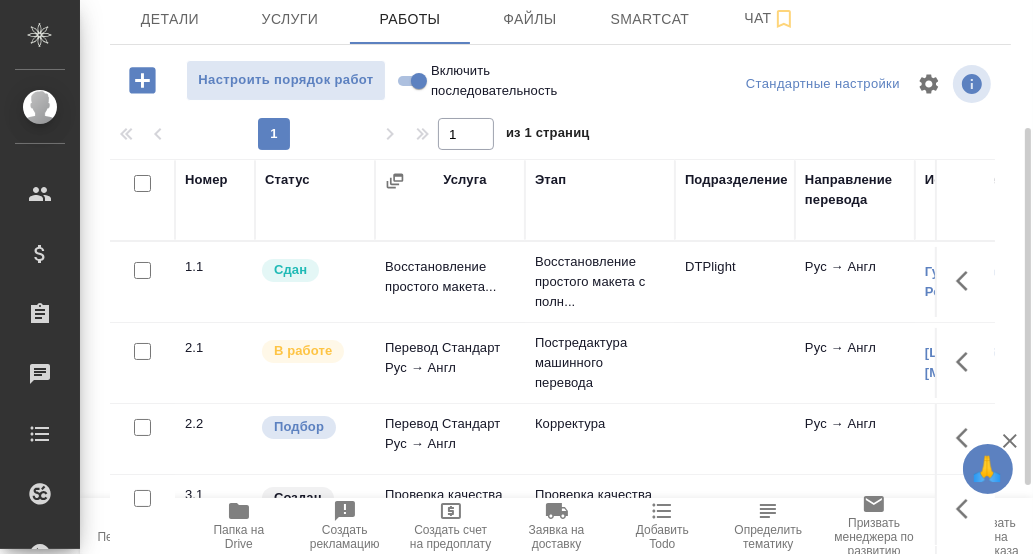 scroll, scrollTop: 305, scrollLeft: 0, axis: vertical 